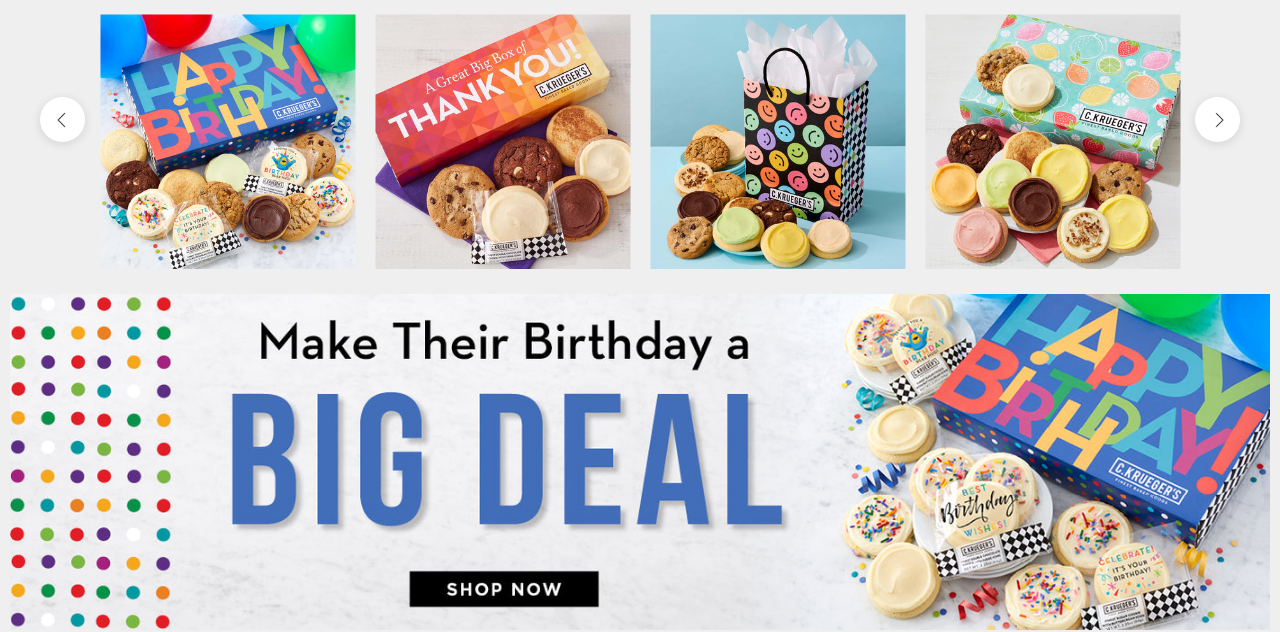 scroll, scrollTop: 722, scrollLeft: 0, axis: vertical 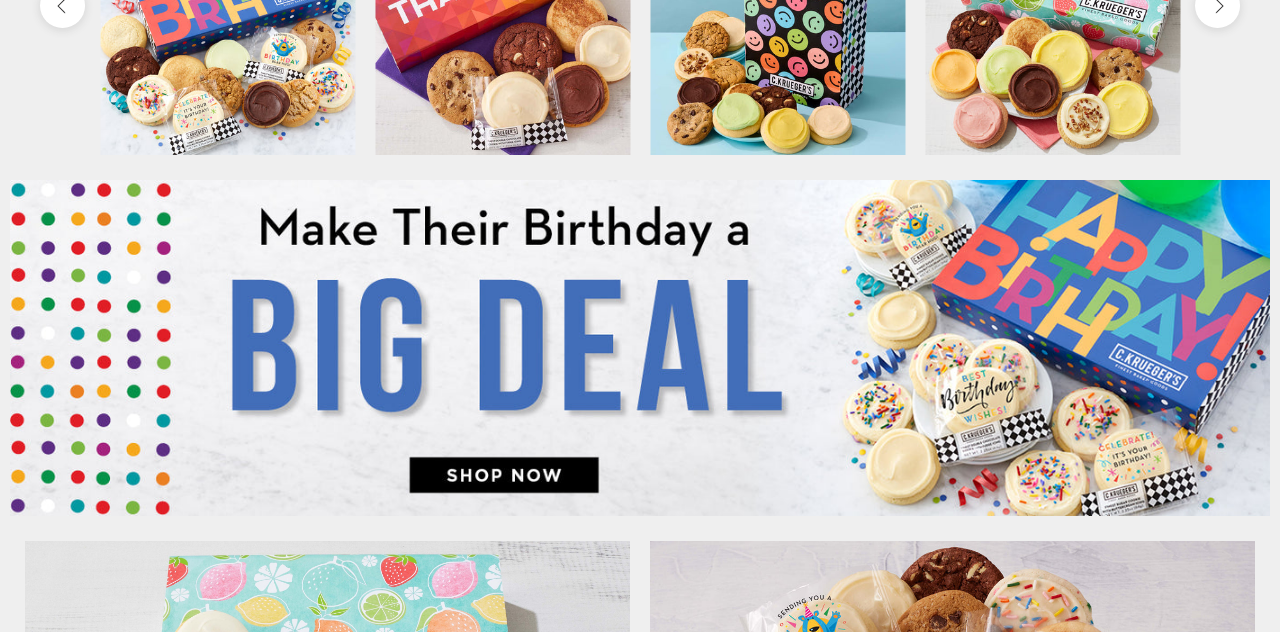 click at bounding box center (640, 348) 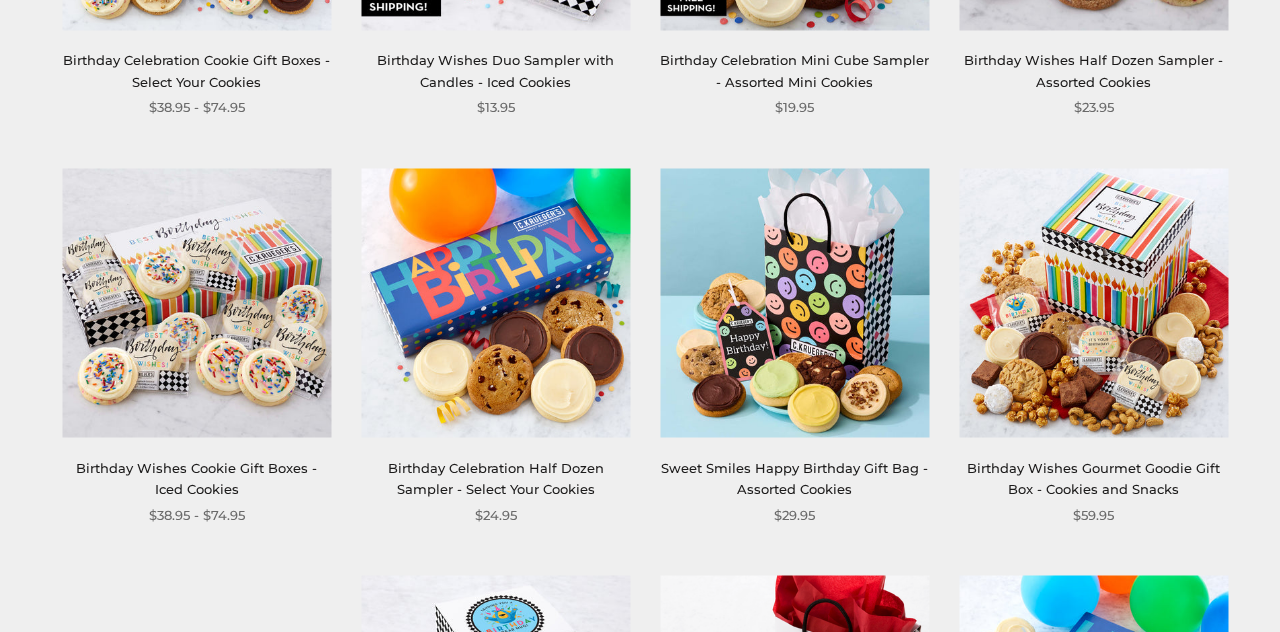 scroll, scrollTop: 1860, scrollLeft: 0, axis: vertical 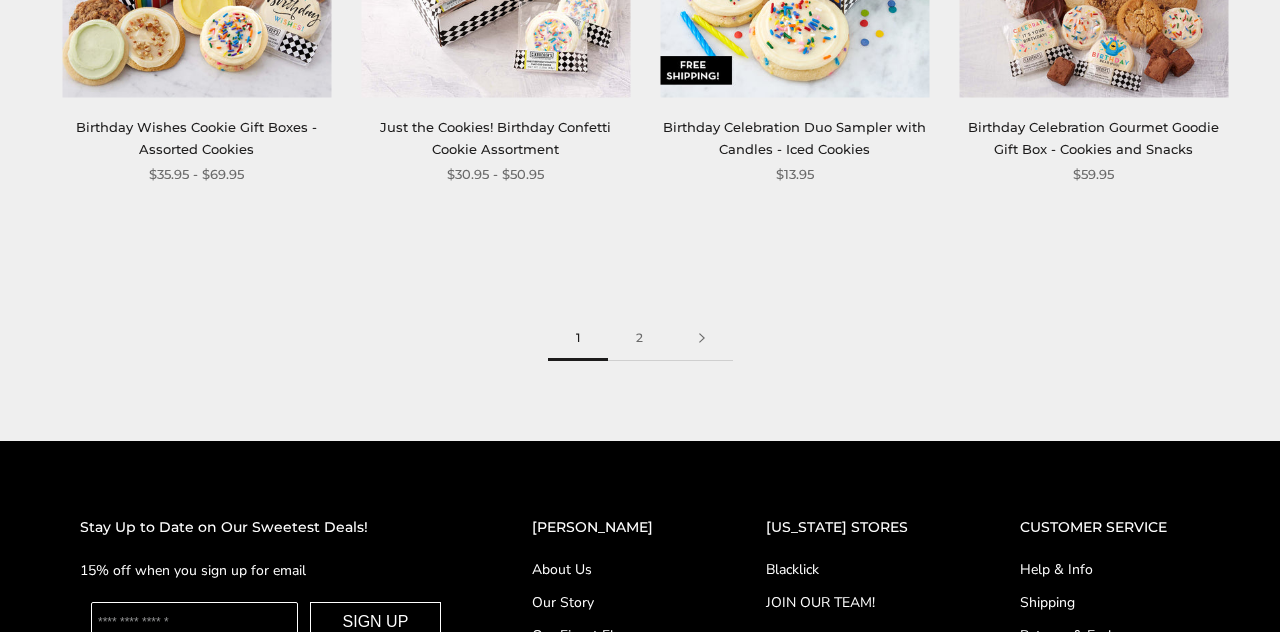 click on "2" at bounding box center (639, 338) 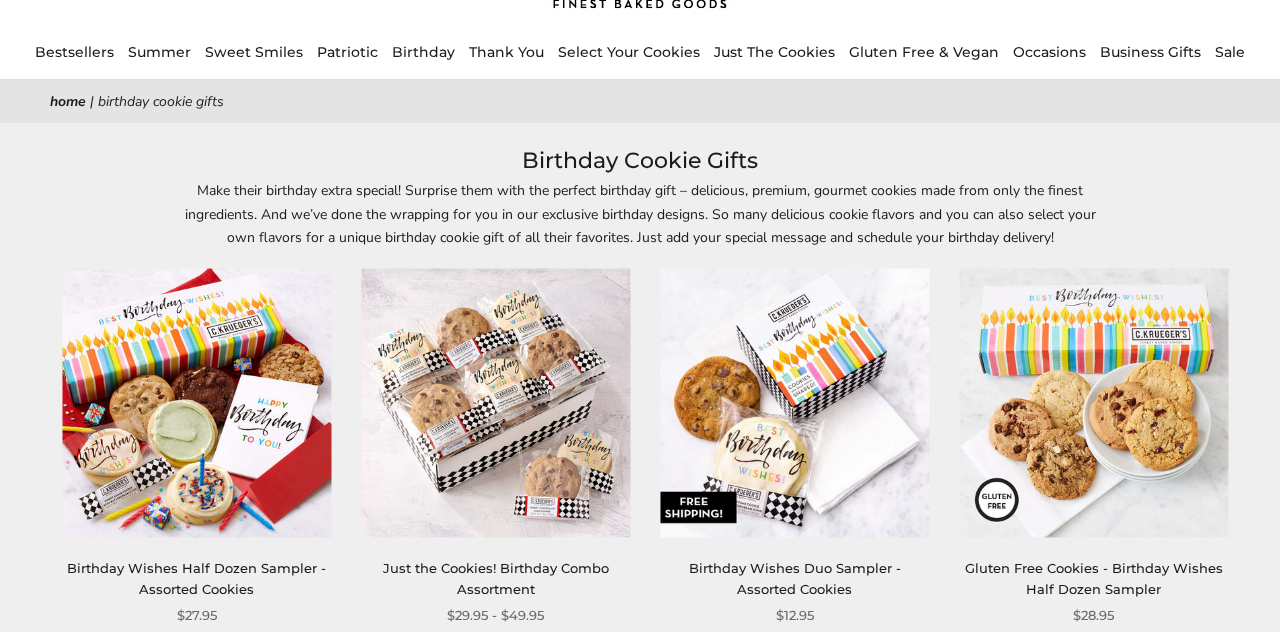 scroll, scrollTop: 148, scrollLeft: 0, axis: vertical 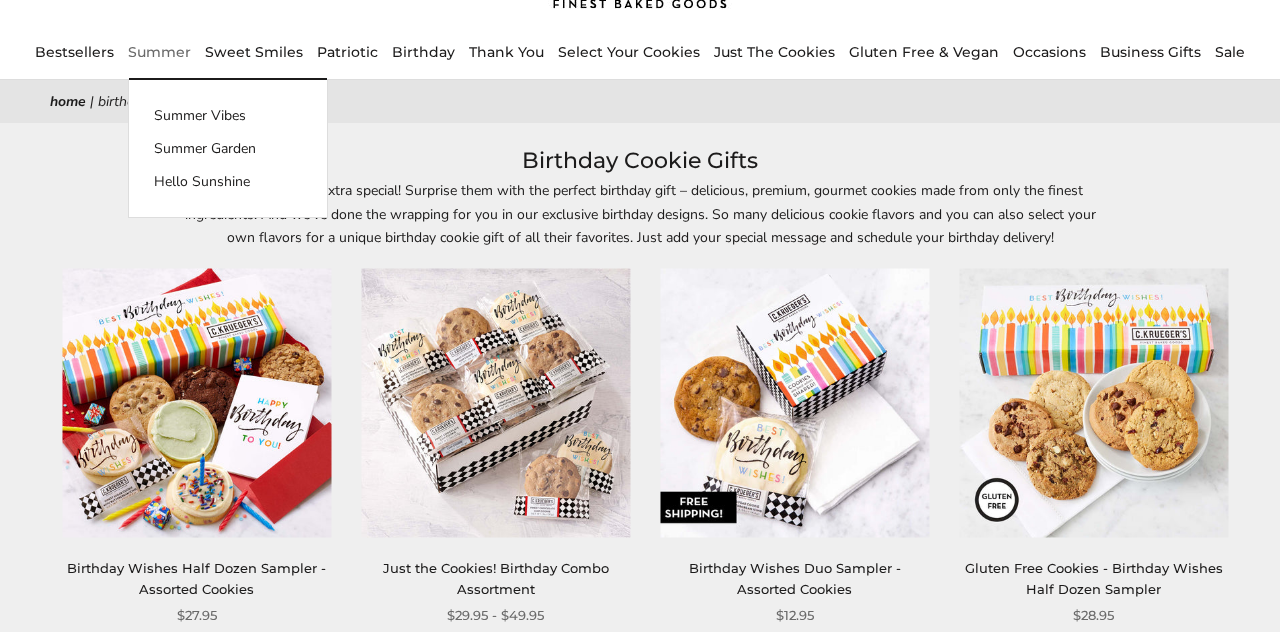 click on "Summer Vibes" at bounding box center (228, 115) 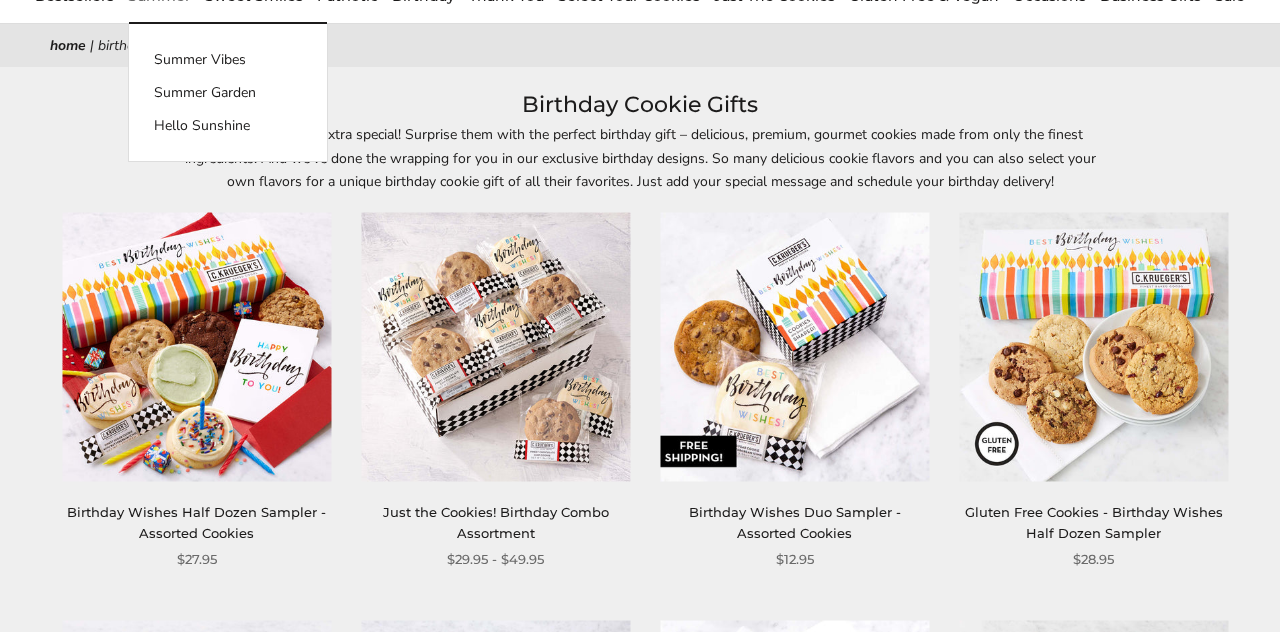 scroll, scrollTop: 244, scrollLeft: 0, axis: vertical 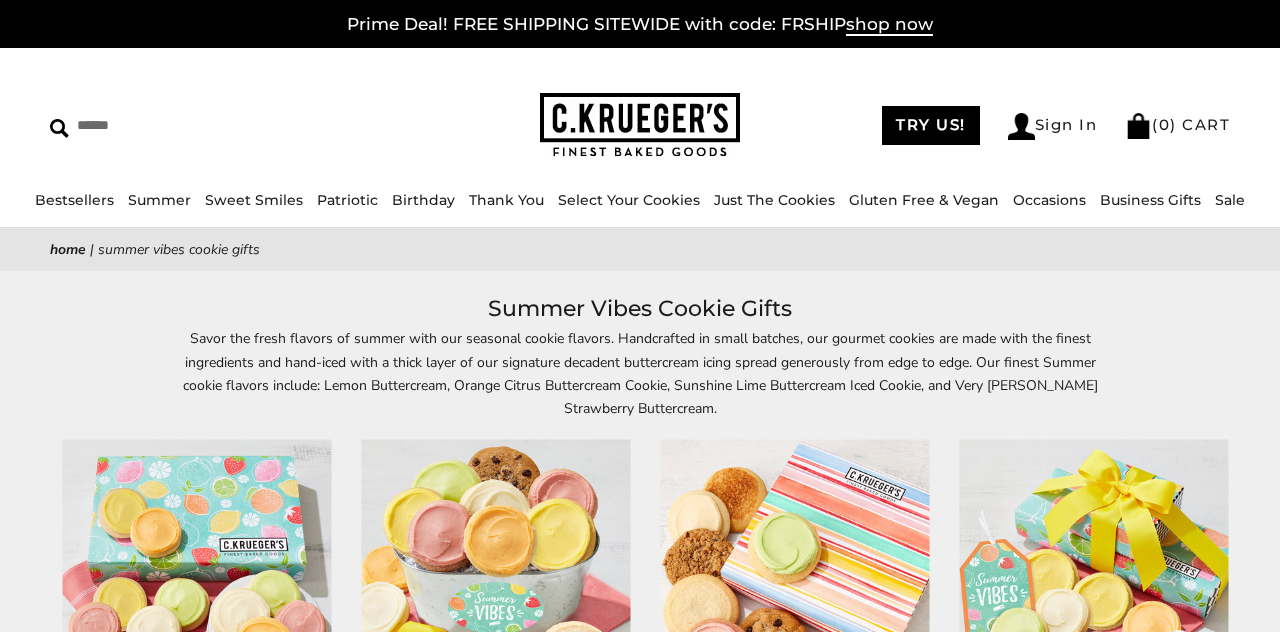 click on "Sweet Smiles" at bounding box center [254, 200] 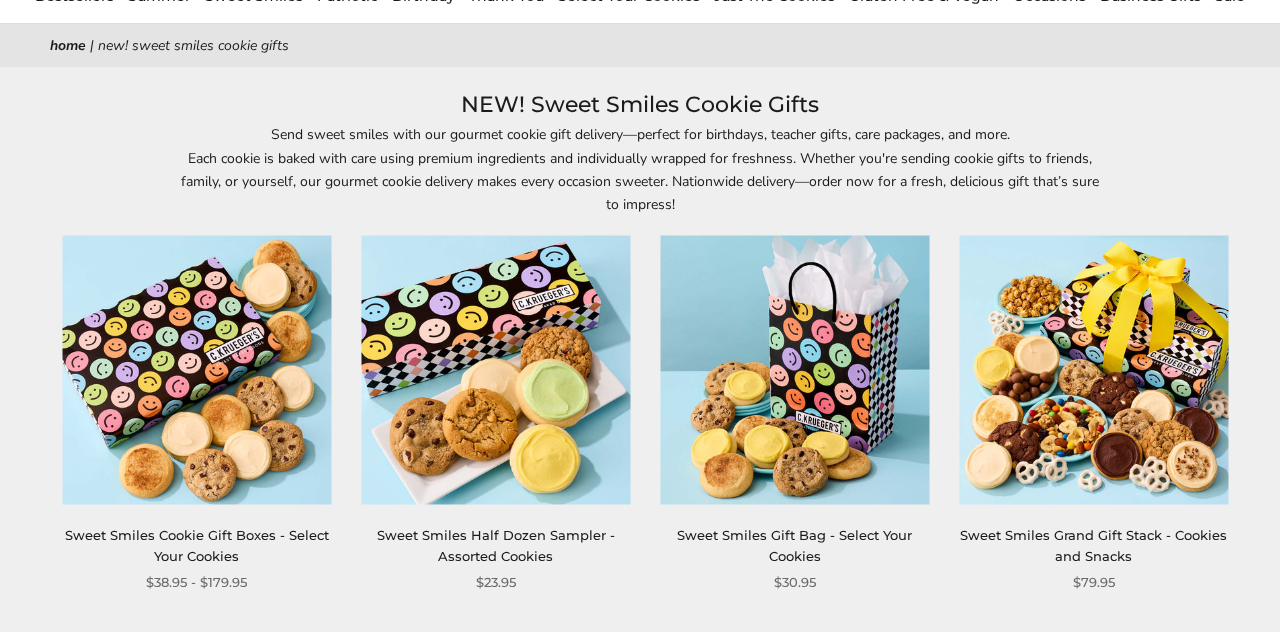scroll, scrollTop: 204, scrollLeft: 0, axis: vertical 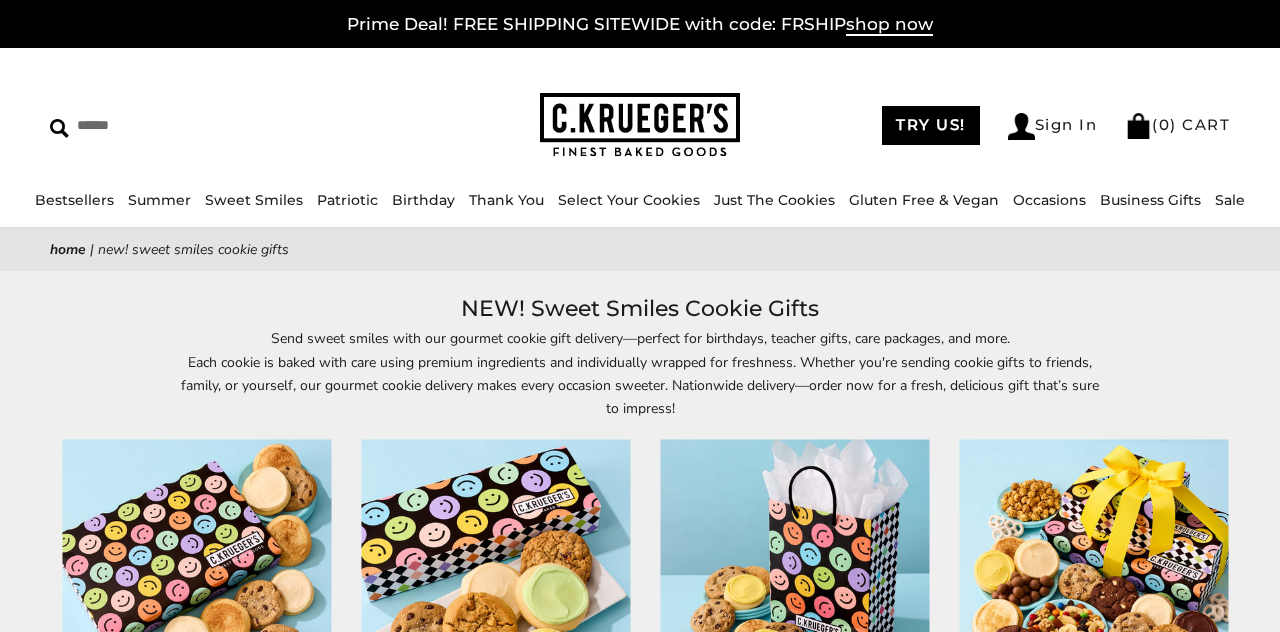 click on "Bestsellers" at bounding box center (74, 200) 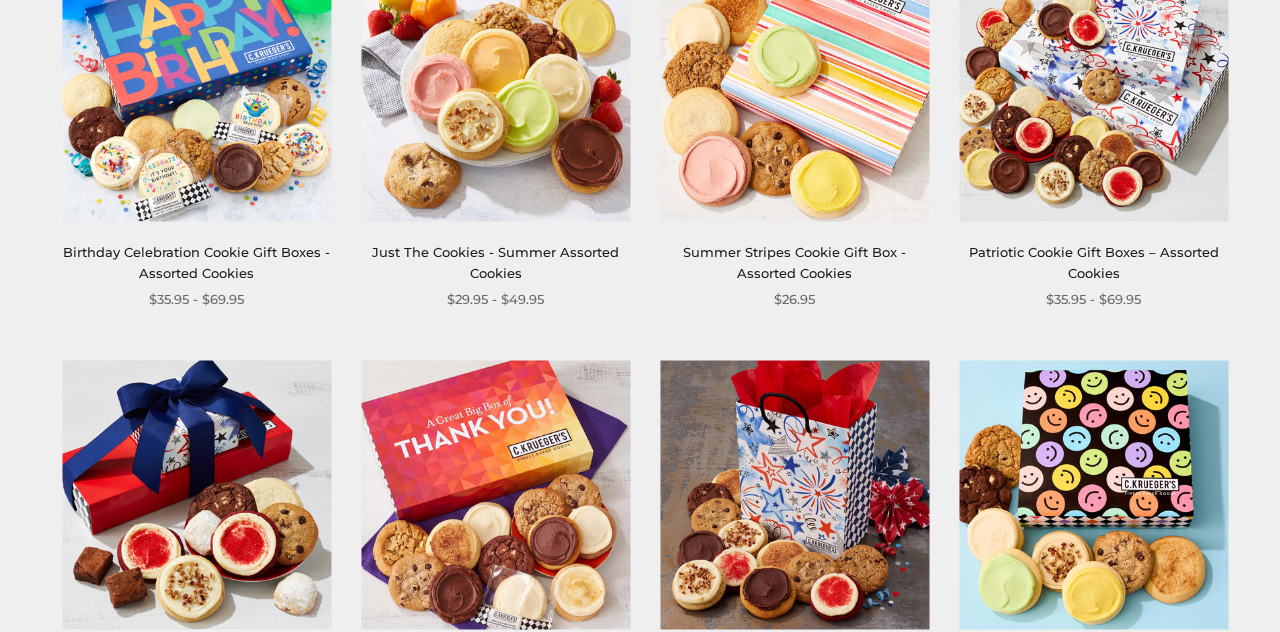 scroll, scrollTop: 488, scrollLeft: 0, axis: vertical 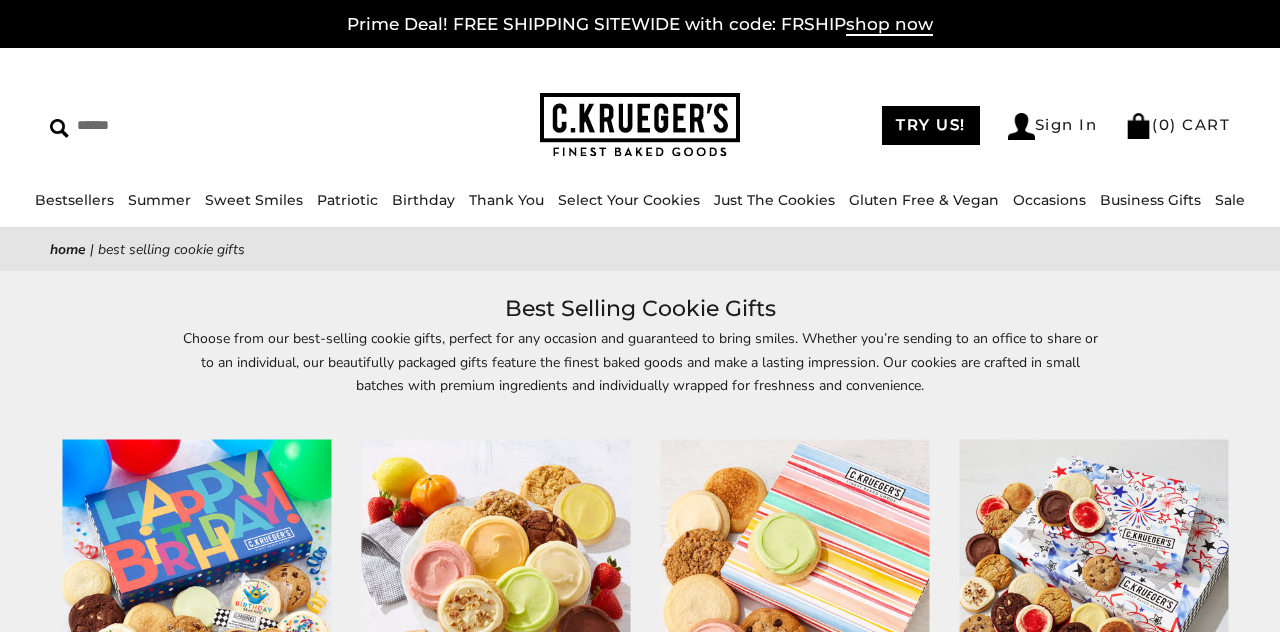click on "Select Your Cookies" at bounding box center (629, 200) 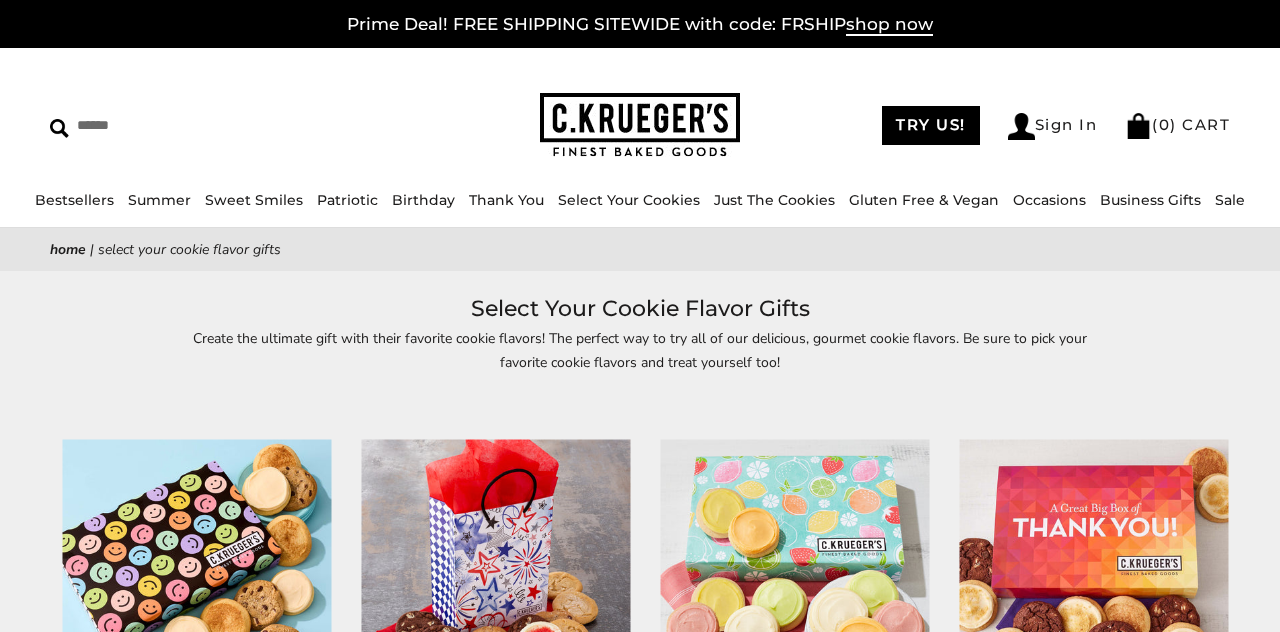 scroll, scrollTop: 1000, scrollLeft: 0, axis: vertical 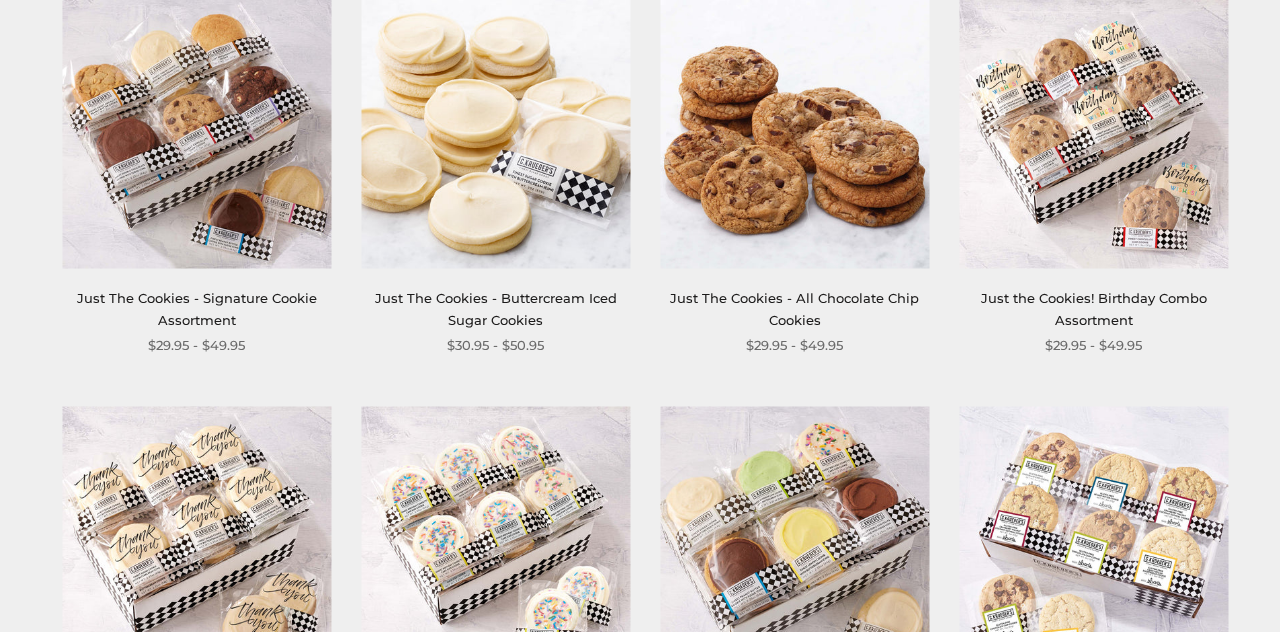 click at bounding box center [196, 133] 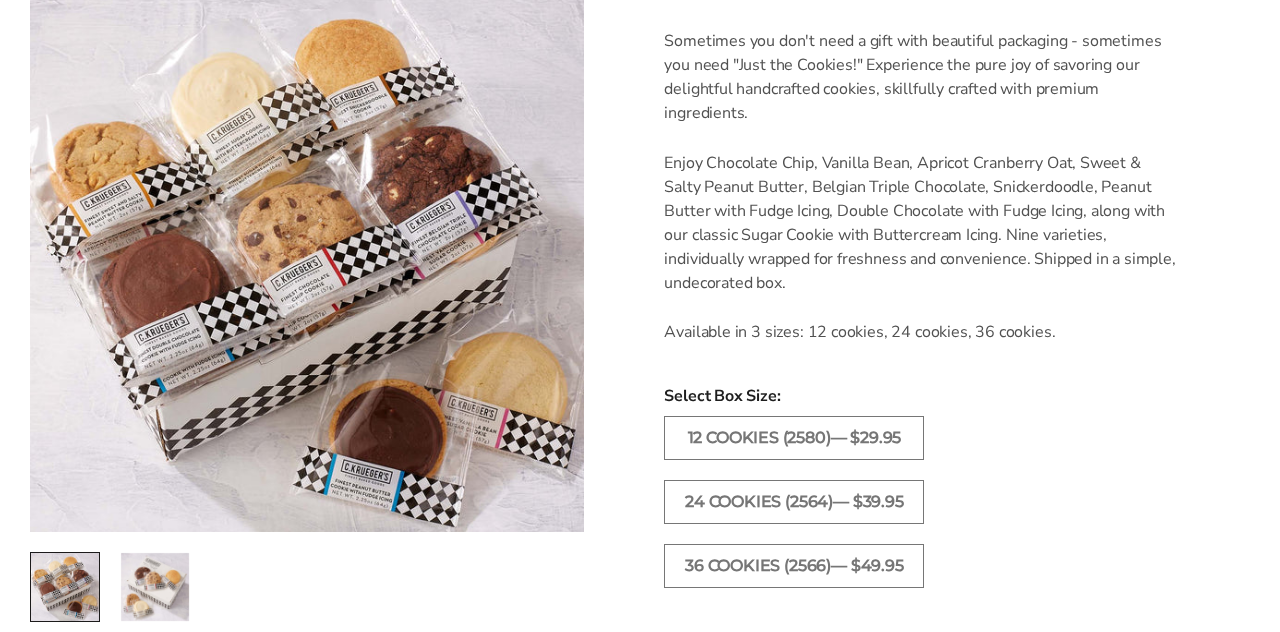 scroll, scrollTop: 624, scrollLeft: 0, axis: vertical 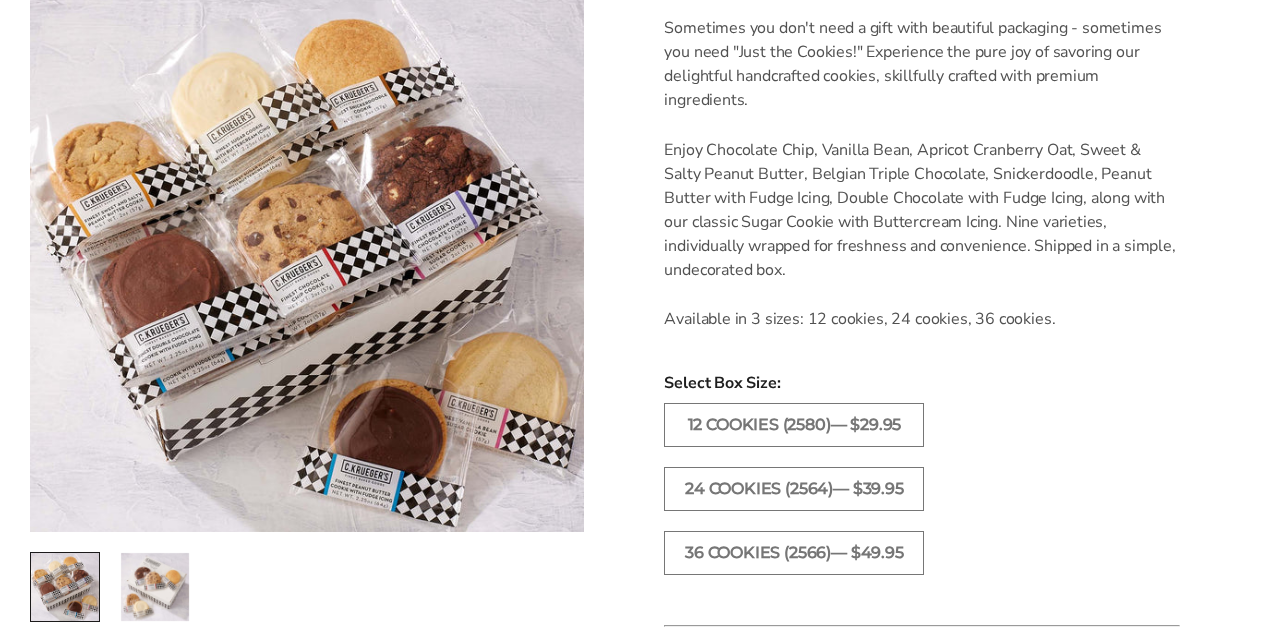 click on "24 COOKIES (2564)— $39.95" at bounding box center [794, 489] 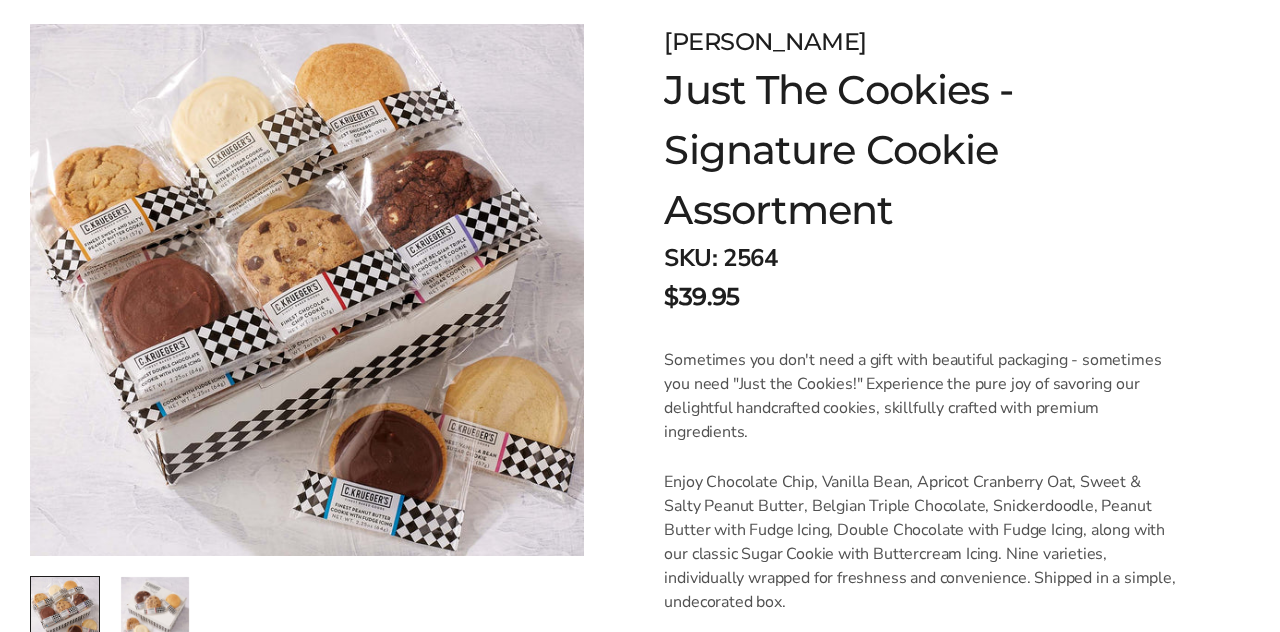 scroll, scrollTop: 0, scrollLeft: 0, axis: both 